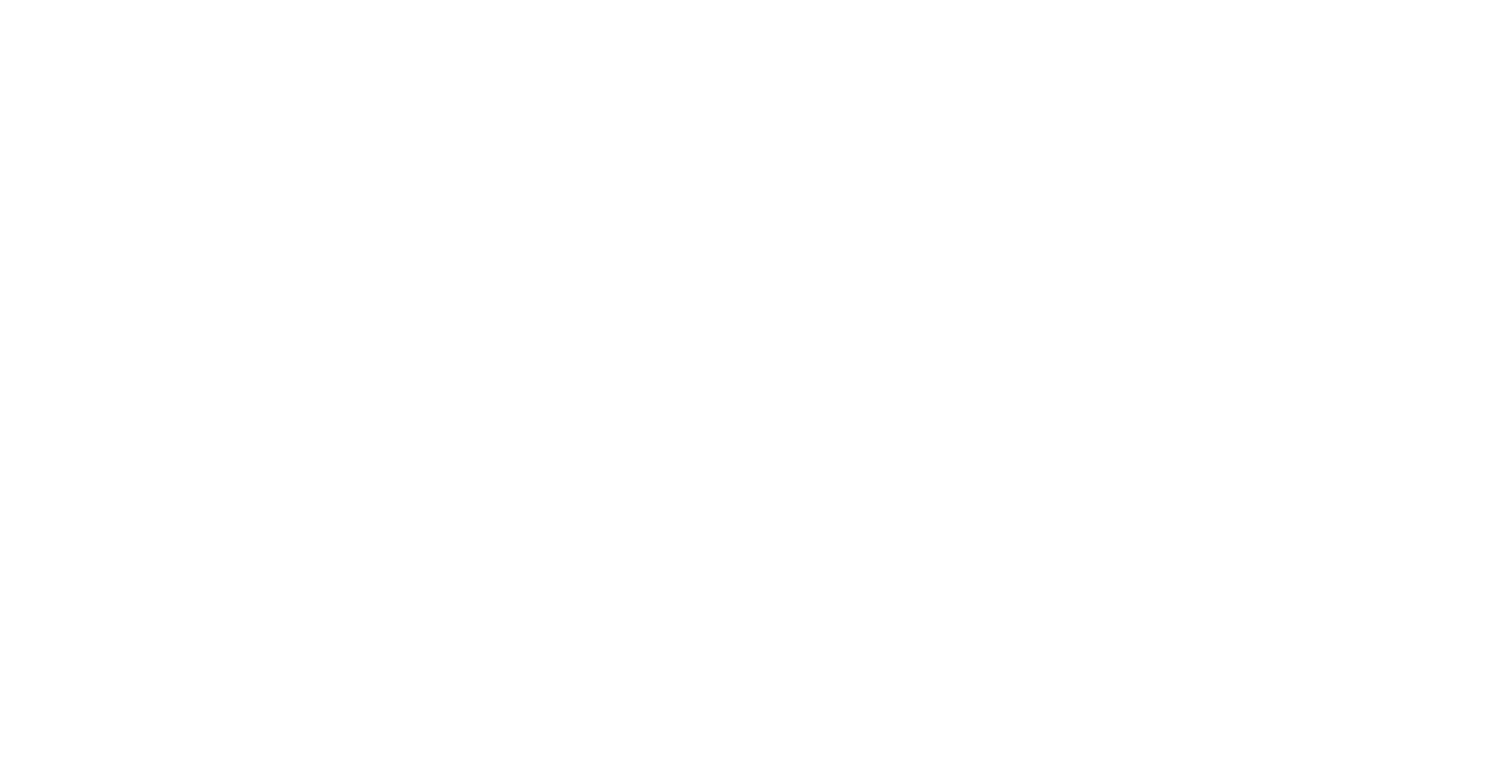 scroll, scrollTop: 0, scrollLeft: 0, axis: both 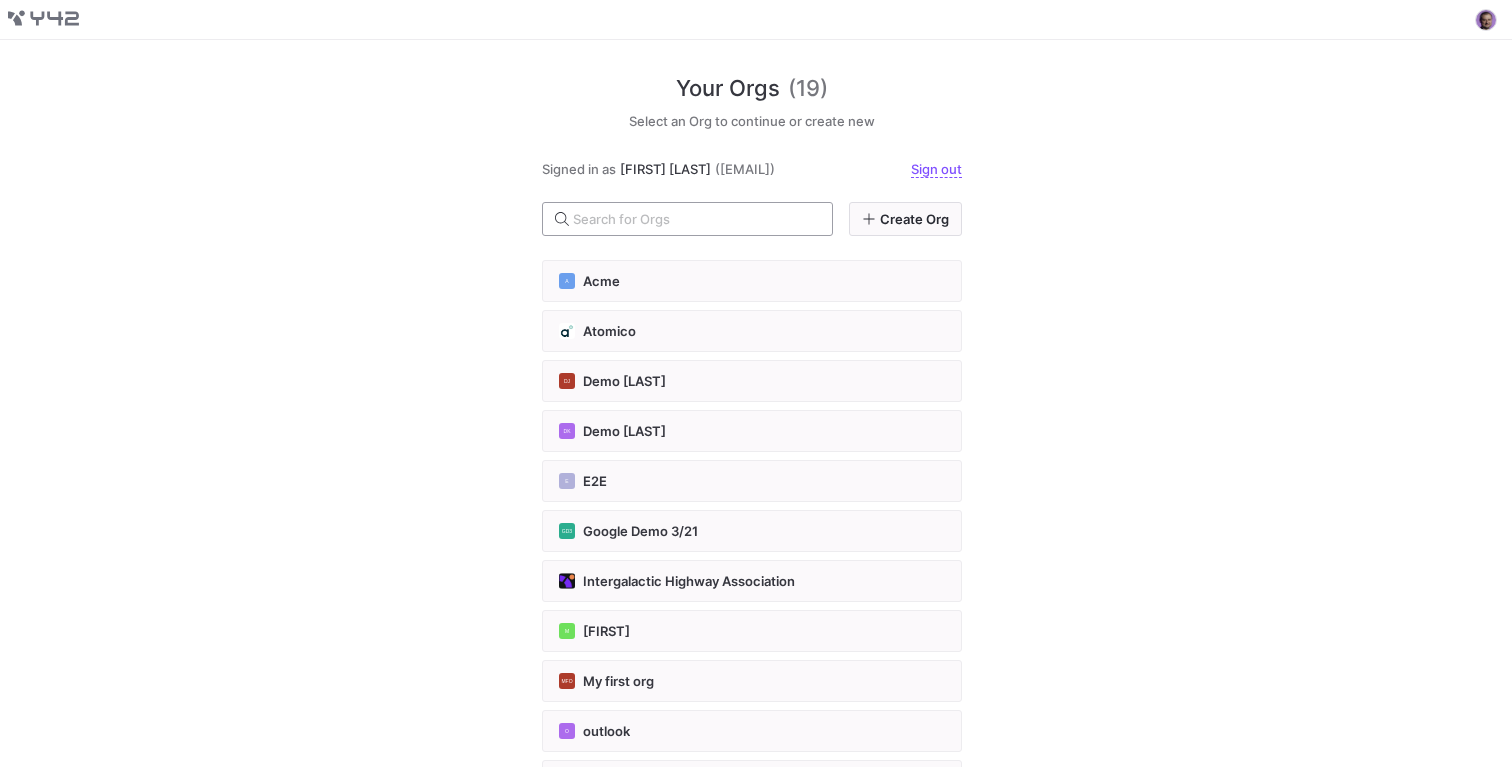 click at bounding box center (694, 219) 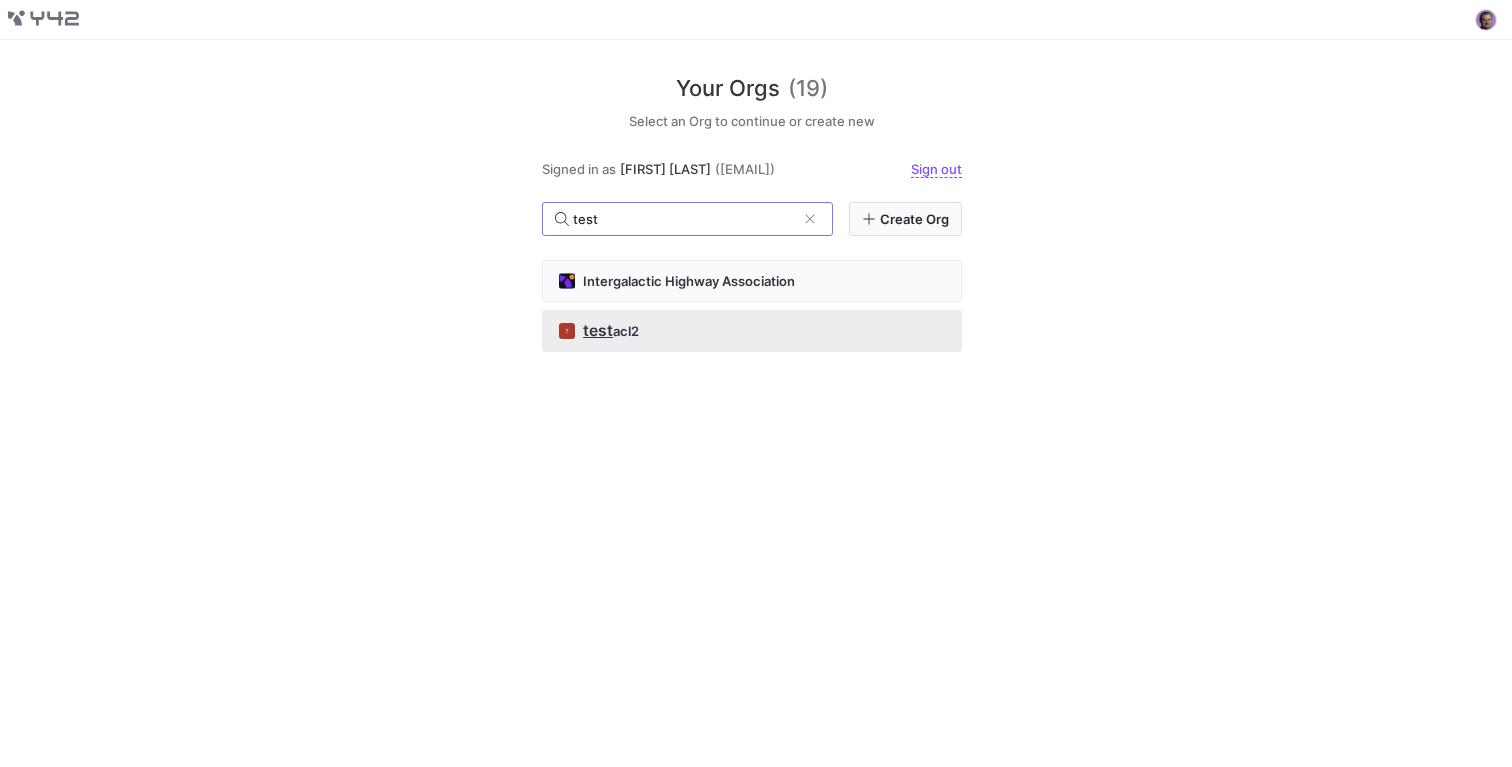 type on "test" 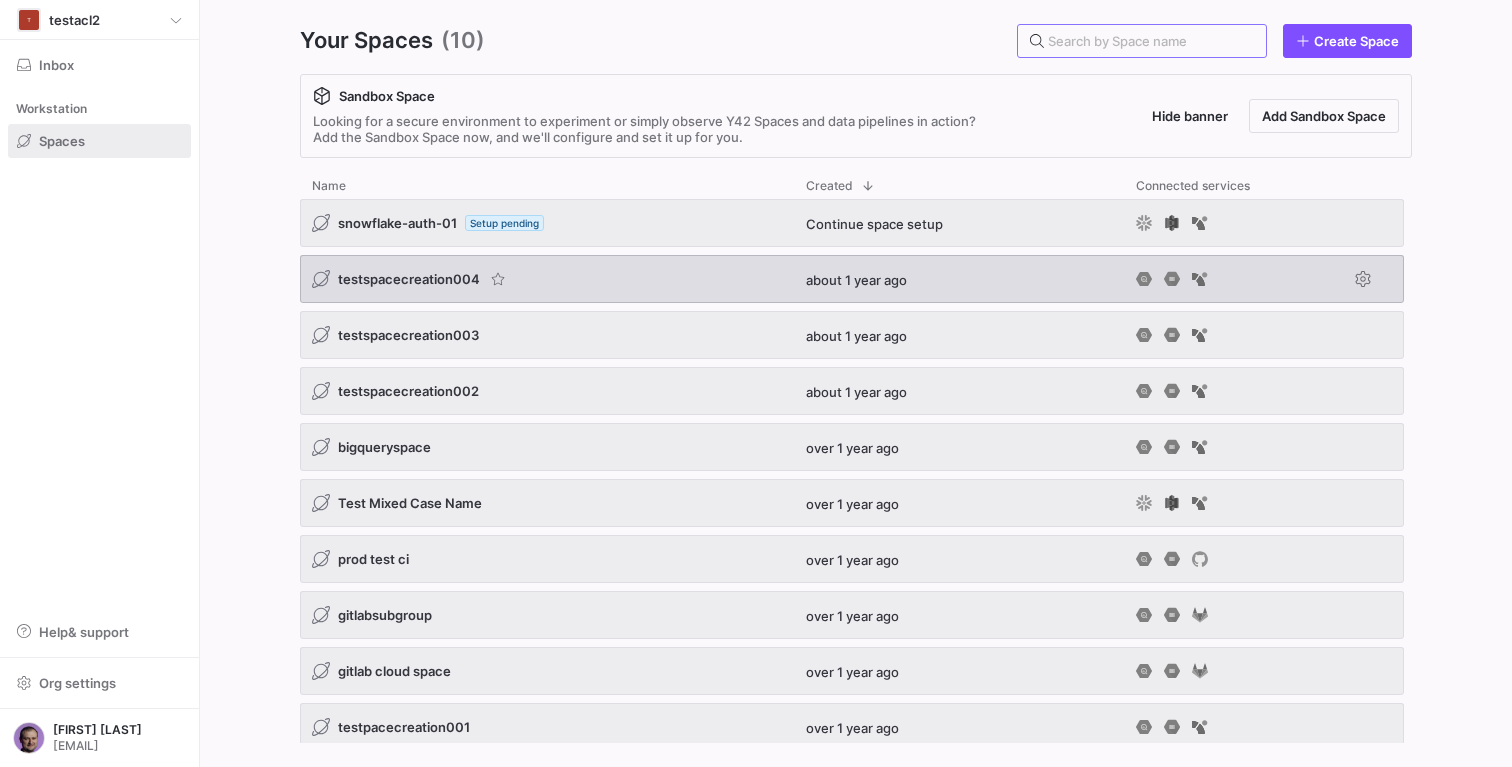 scroll, scrollTop: 22, scrollLeft: 0, axis: vertical 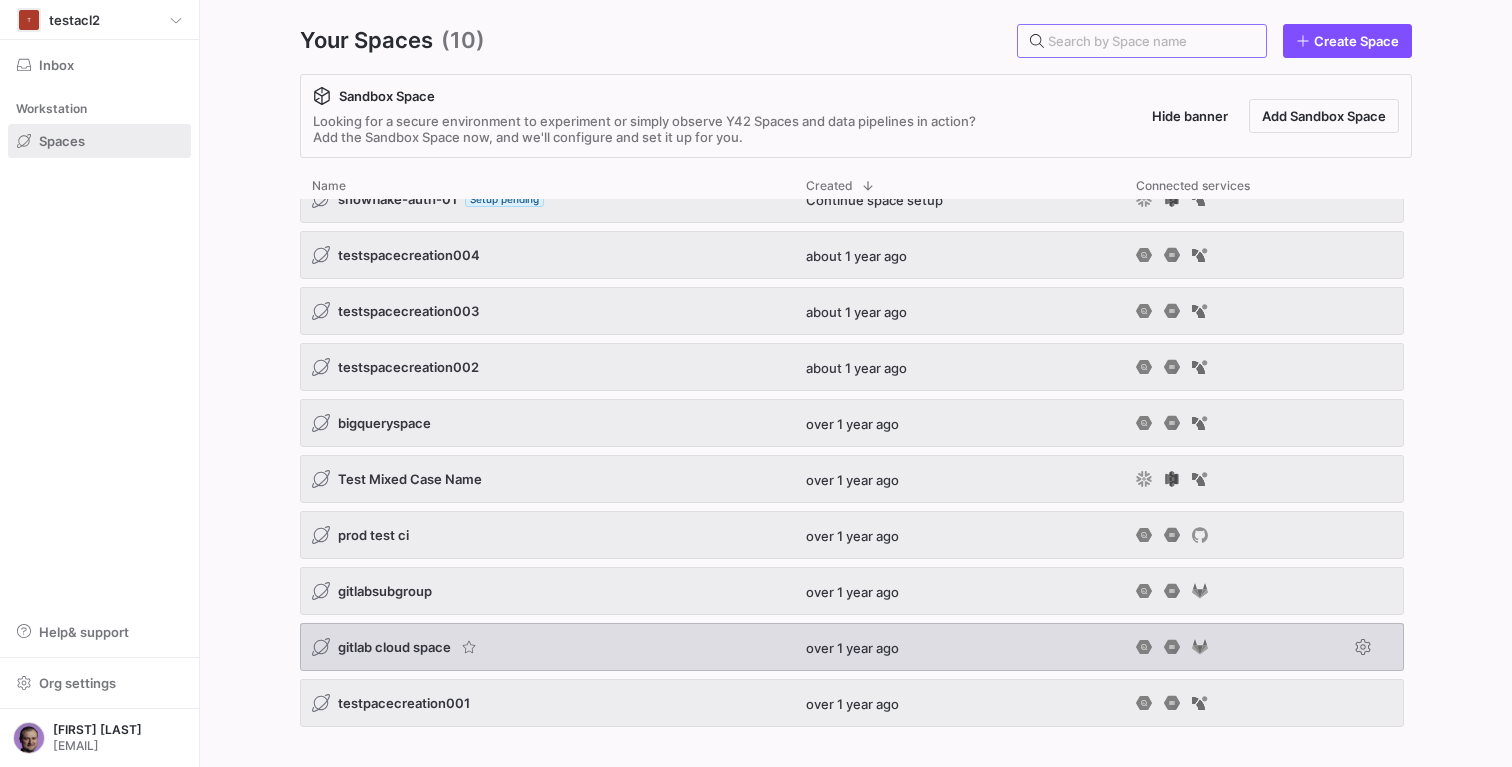 click on "gitlab cloud space" 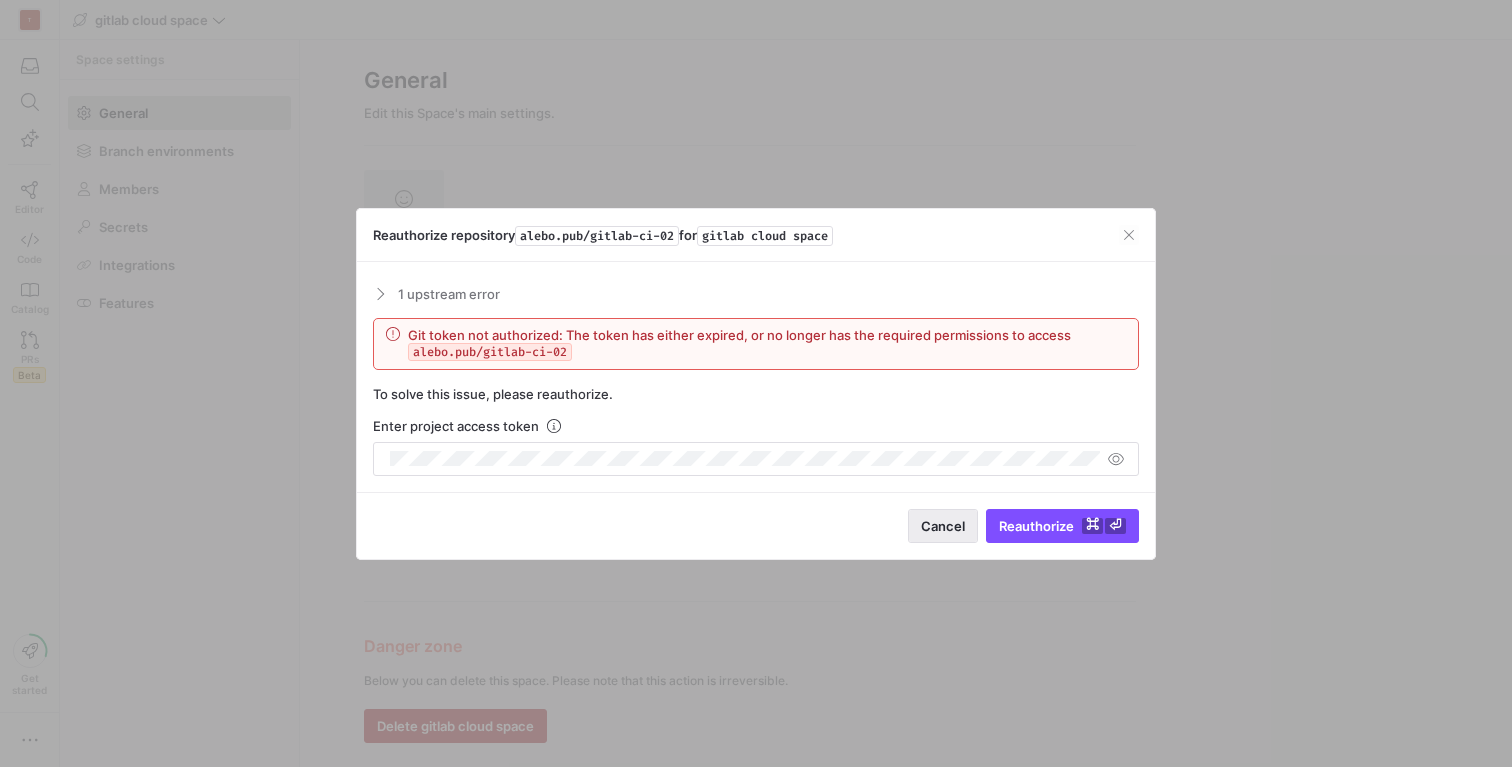 click on "Cancel" at bounding box center (943, 526) 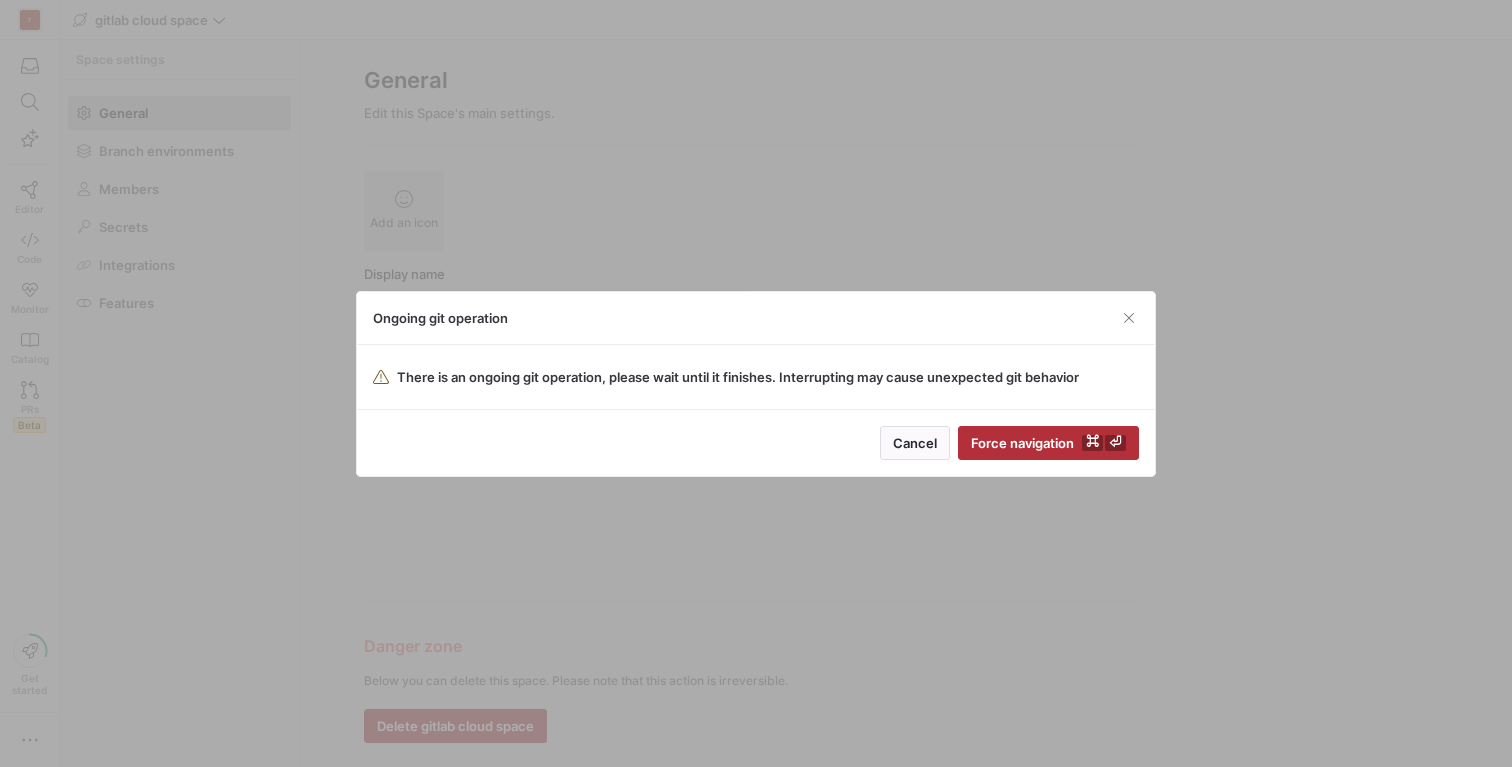 type 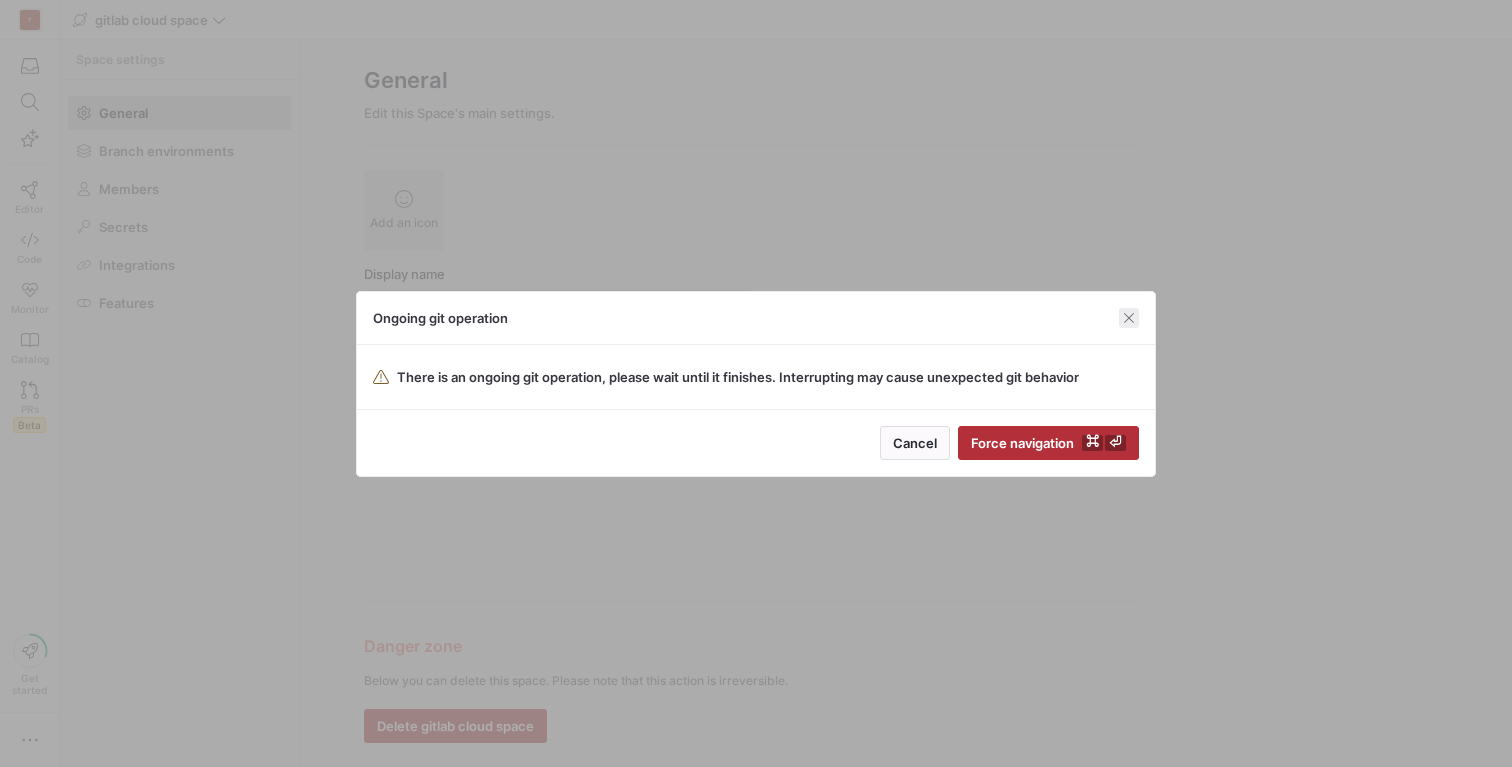 click at bounding box center [1129, 318] 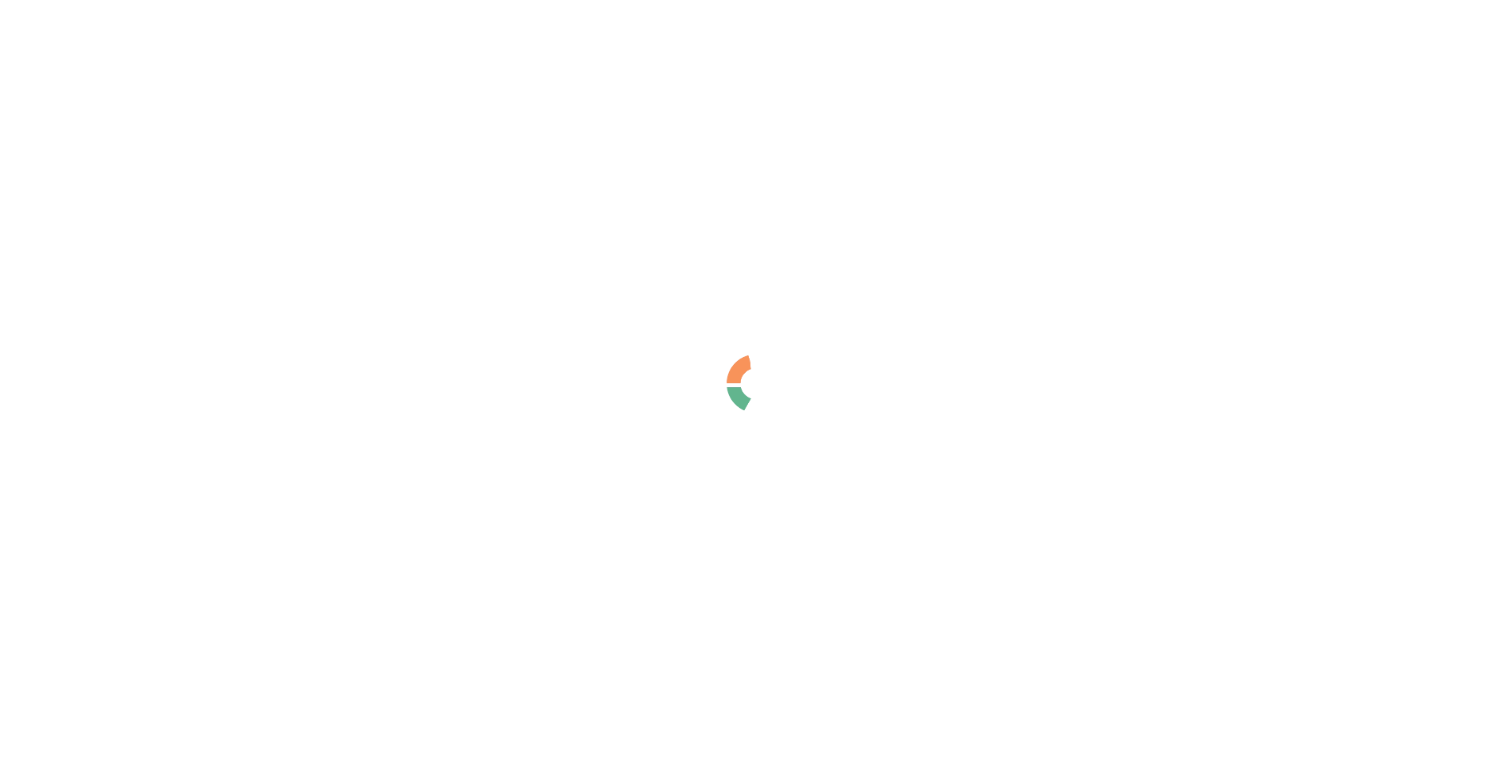 scroll, scrollTop: 0, scrollLeft: 0, axis: both 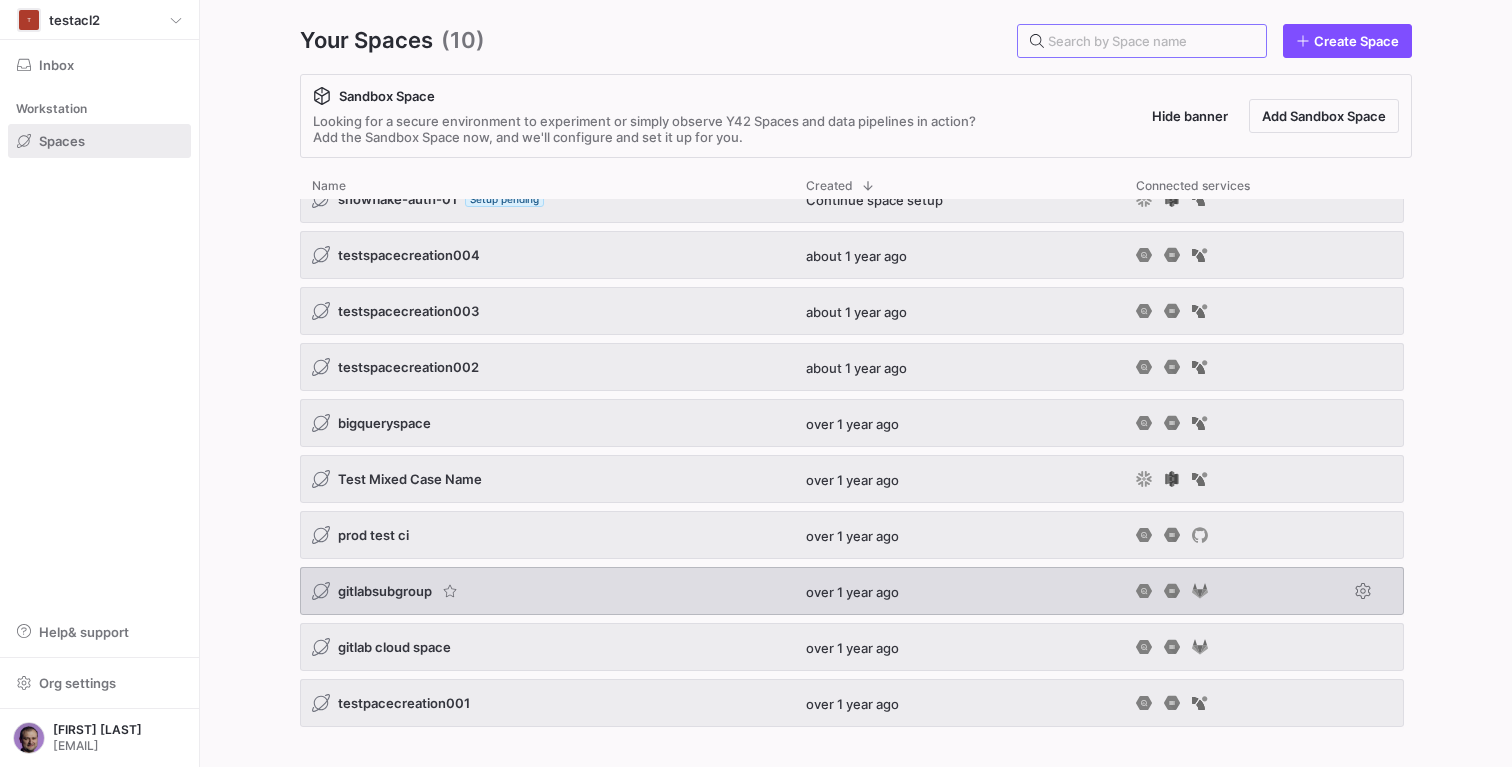 click on "gitlabsubgroup" 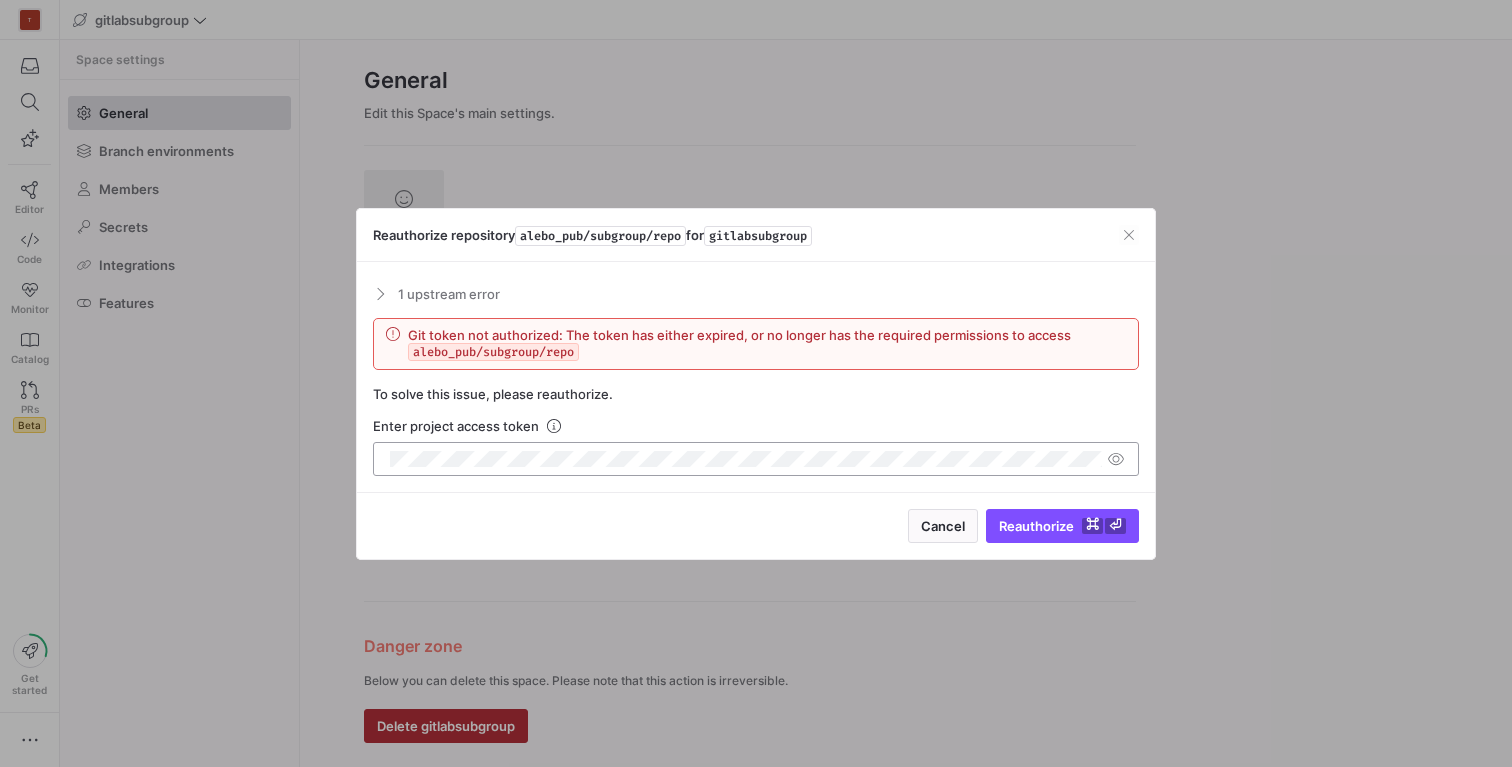 click at bounding box center (756, 459) 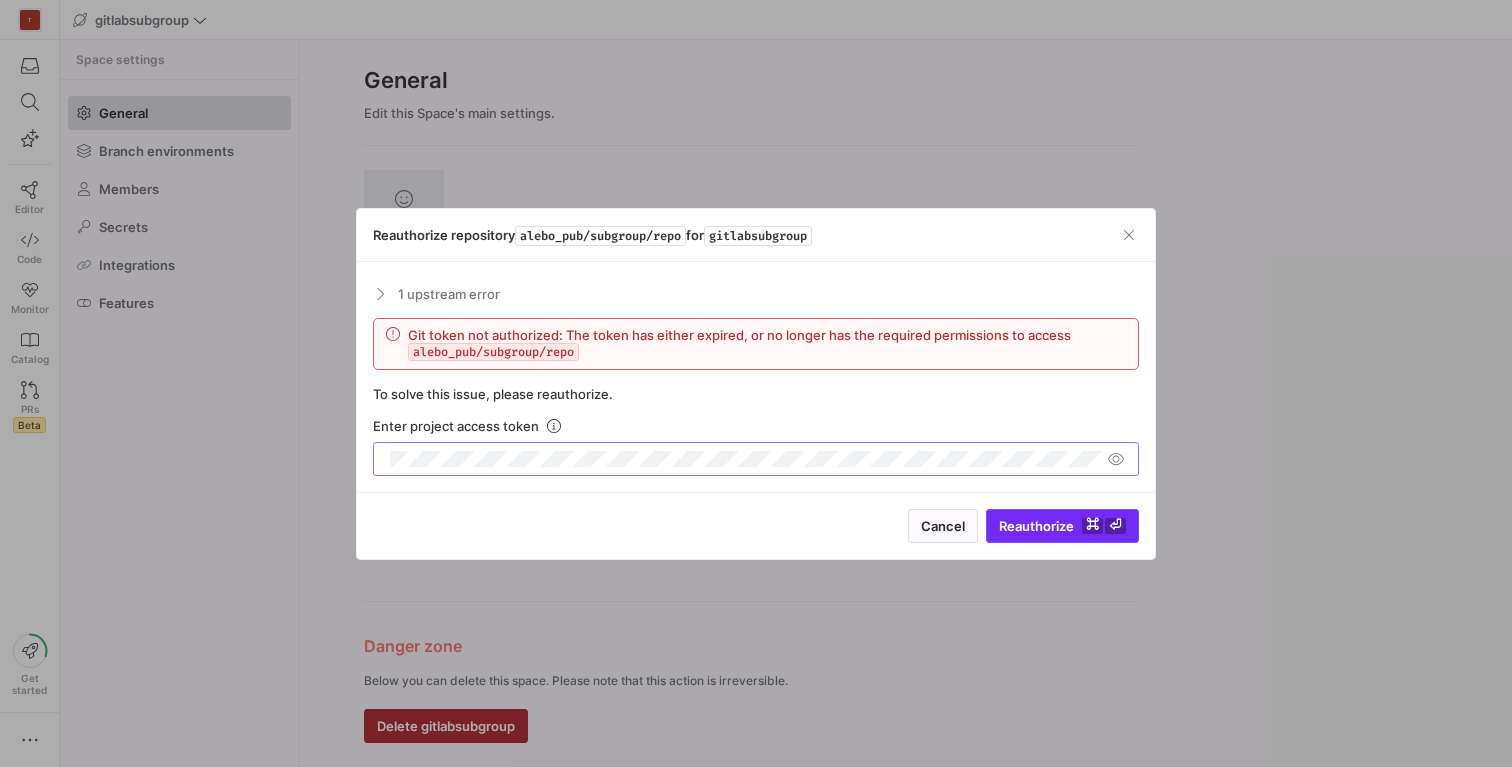 click on "Reauthorize" at bounding box center (1036, 526) 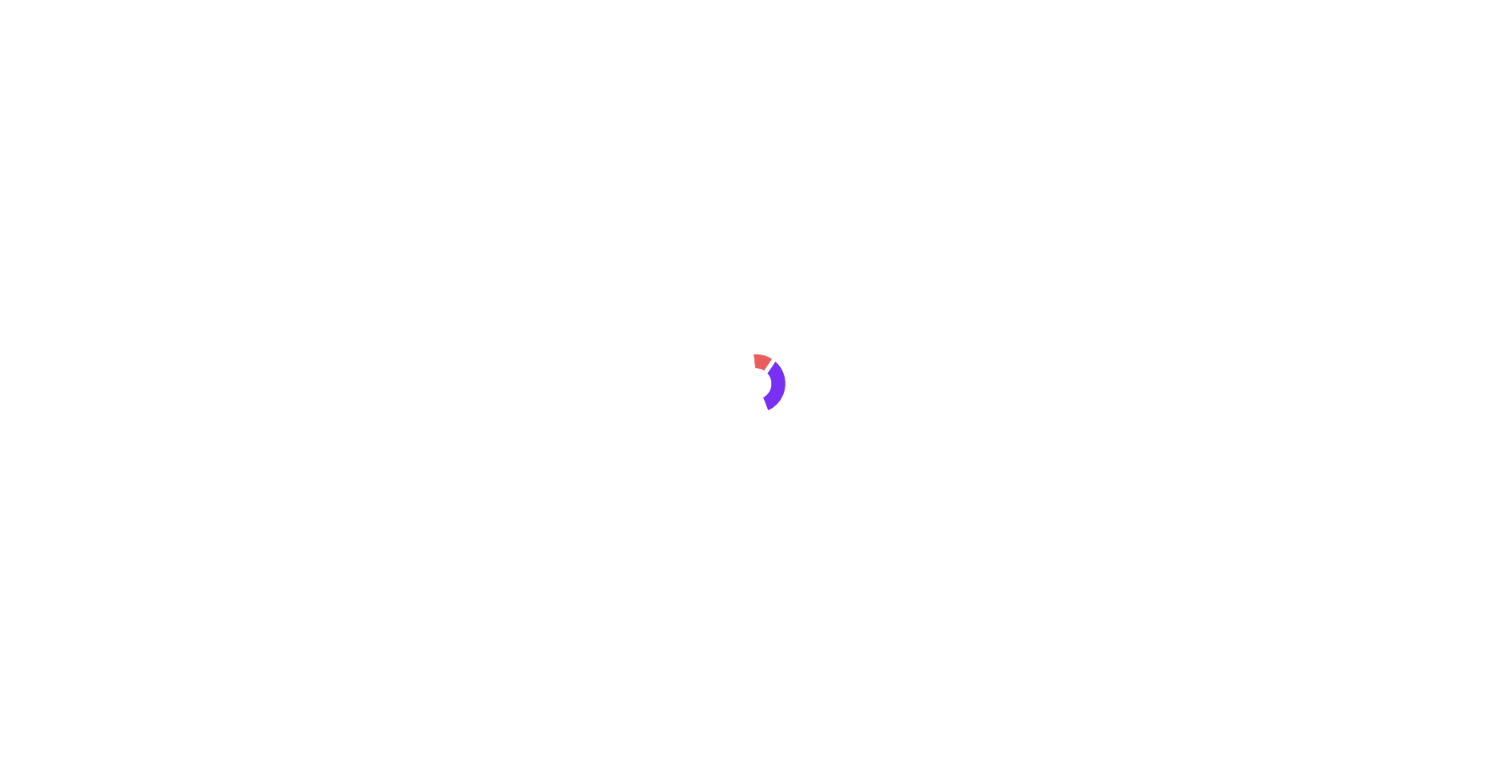 scroll, scrollTop: 0, scrollLeft: 0, axis: both 